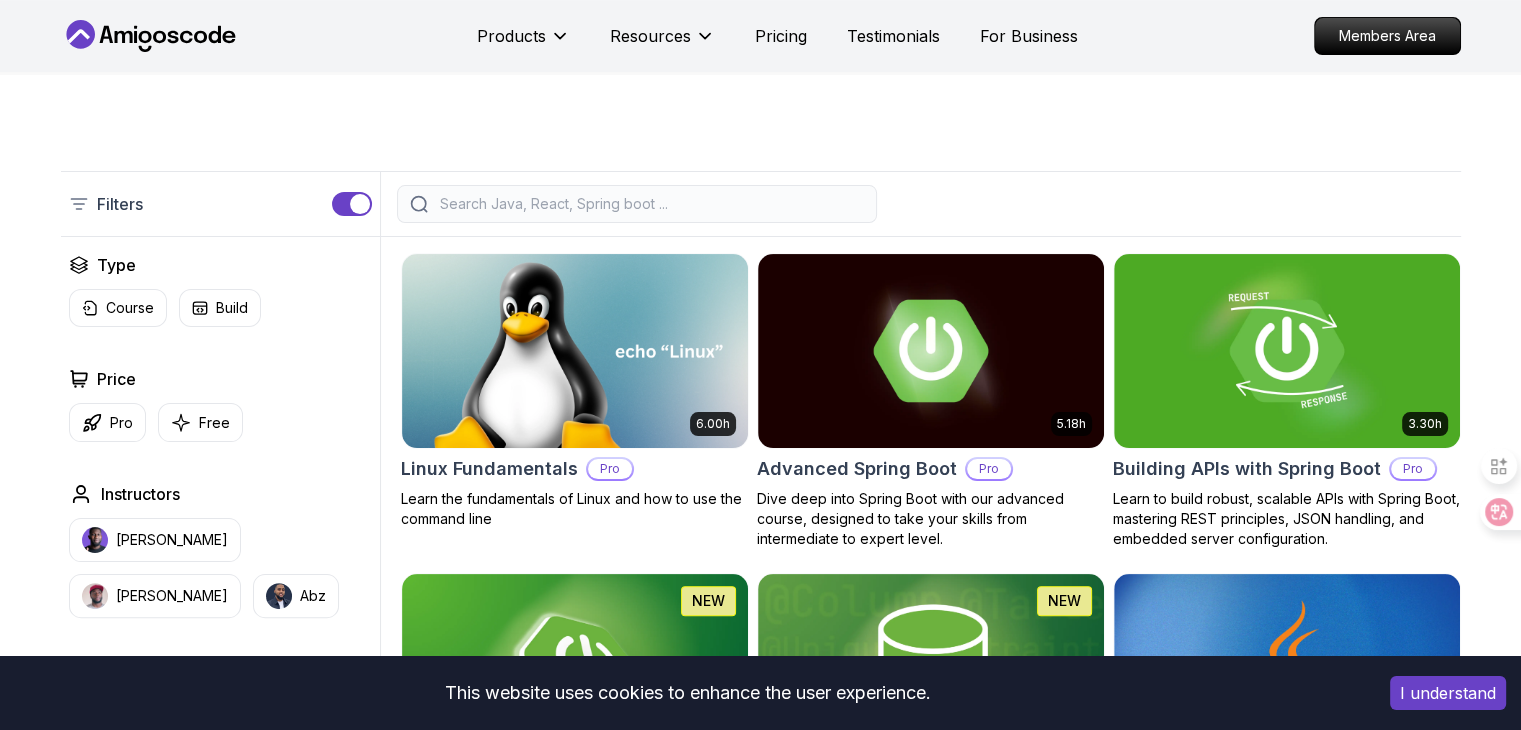 scroll, scrollTop: 0, scrollLeft: 0, axis: both 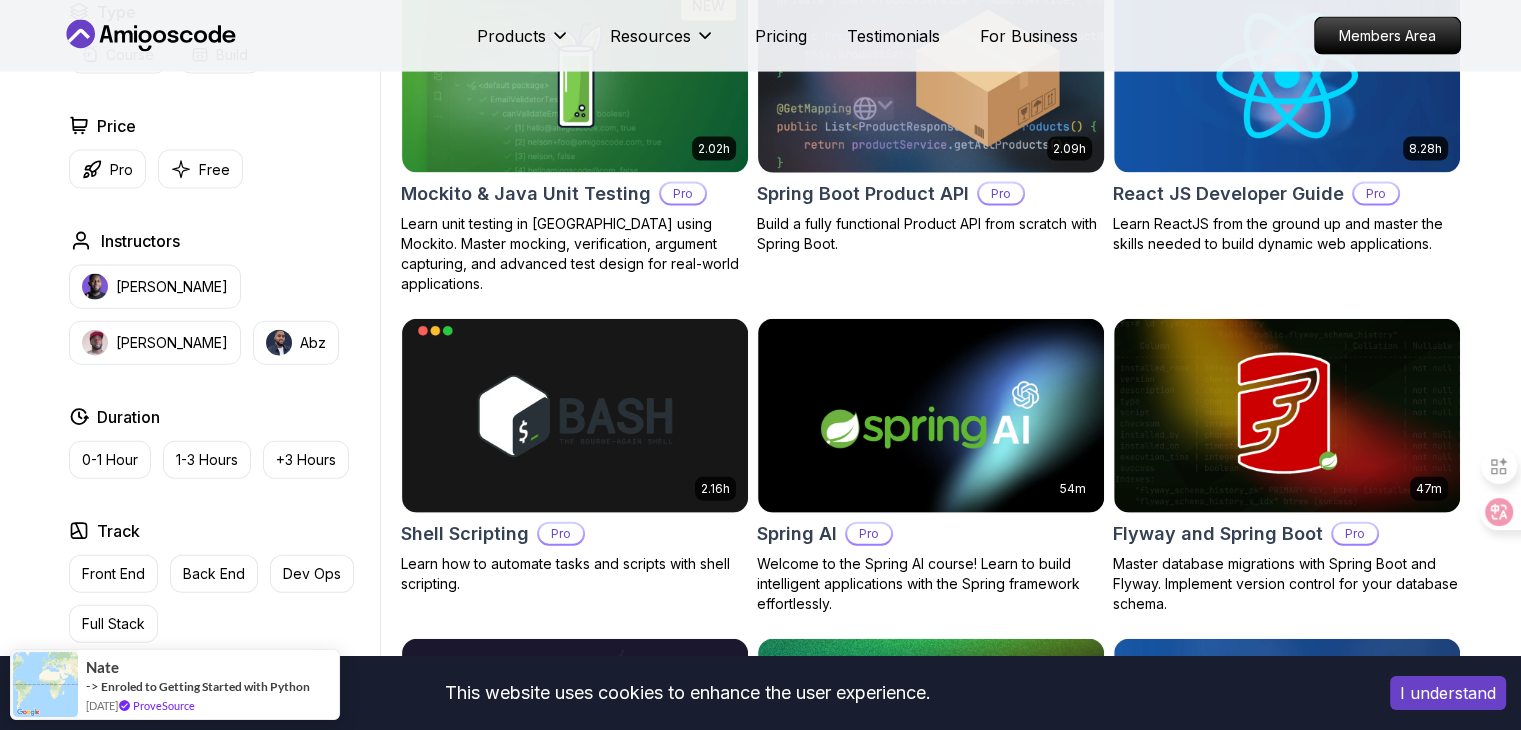 click on "This website uses cookies to enhance the user experience. I understand Products Resources Pricing Testimonials For Business Members Area Products Resources Pricing Testimonials For Business Members Area All Courses Learn Java, Spring Boot, DevOps & More with Amigoscode Premium Courses Master in-demand skills like Java, Spring Boot, DevOps, React, and more through hands-on, expert-led courses. Advance your software development career with real-world projects and practical learning. Filters Filters Type Course Build Price Pro Free Instructors [PERSON_NAME] [PERSON_NAME] Duration 0-1 Hour 1-3 Hours +3 Hours Track Front End Back End Dev Ops Full Stack Level Junior Mid-level Senior 6.00h Linux Fundamentals Pro Learn the fundamentals of Linux and how to use the command line 5.18h Advanced Spring Boot Pro Dive deep into Spring Boot with our advanced course, designed to take your skills from intermediate to expert level. 3.30h Building APIs with Spring Boot Pro 1.67h NEW Spring Boot for Beginners 6.65h NEW Pro 2.41h Pro" at bounding box center [760, 538] 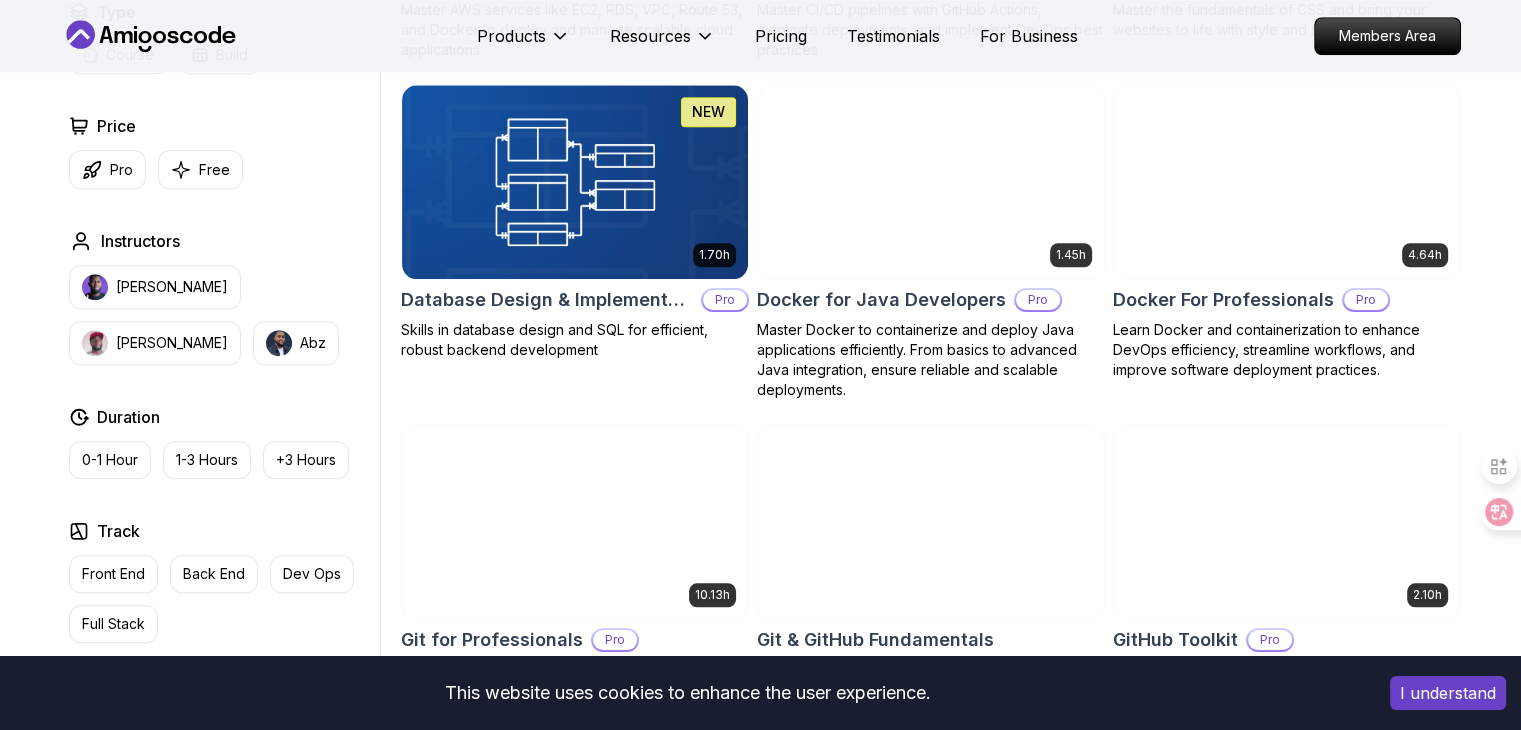 scroll, scrollTop: 0, scrollLeft: 0, axis: both 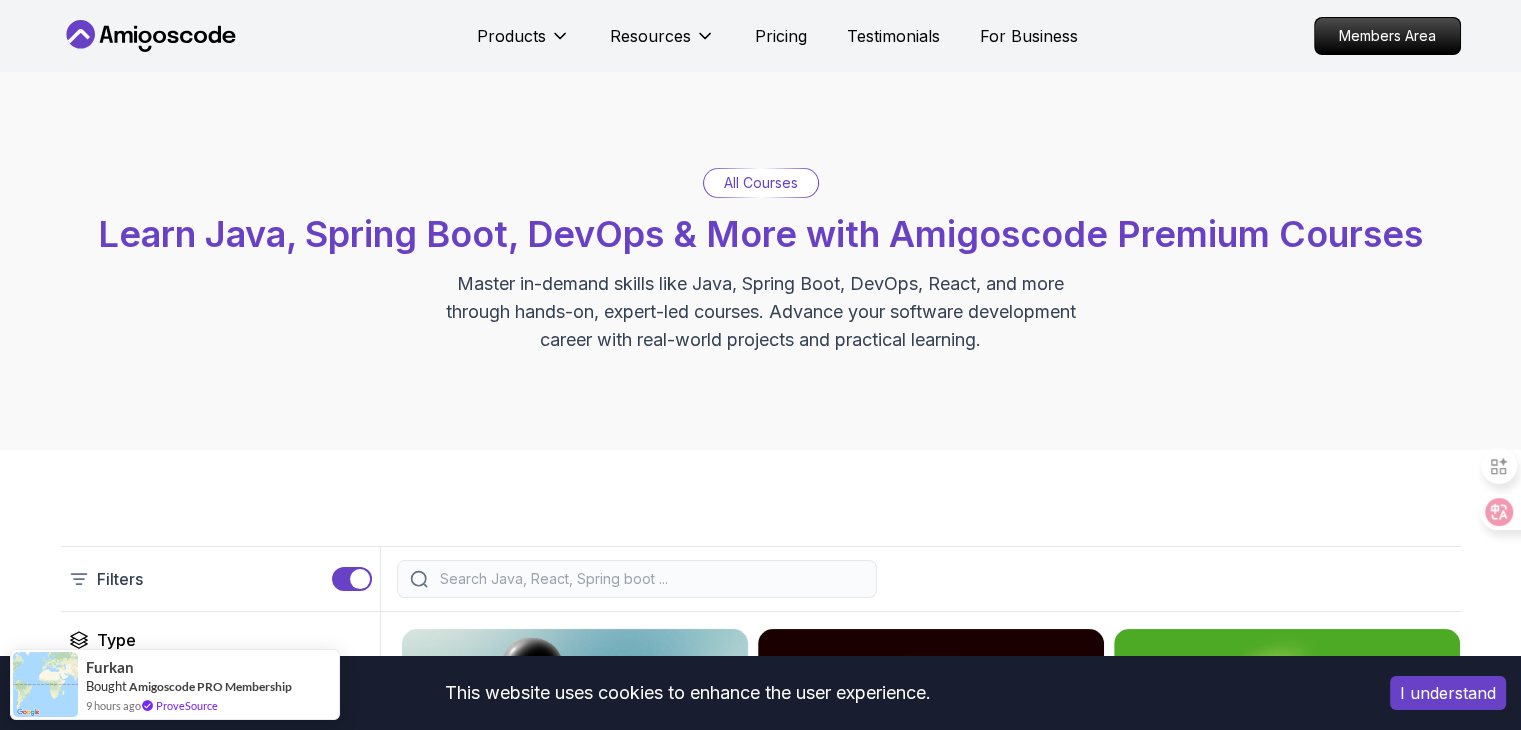 click at bounding box center [650, 579] 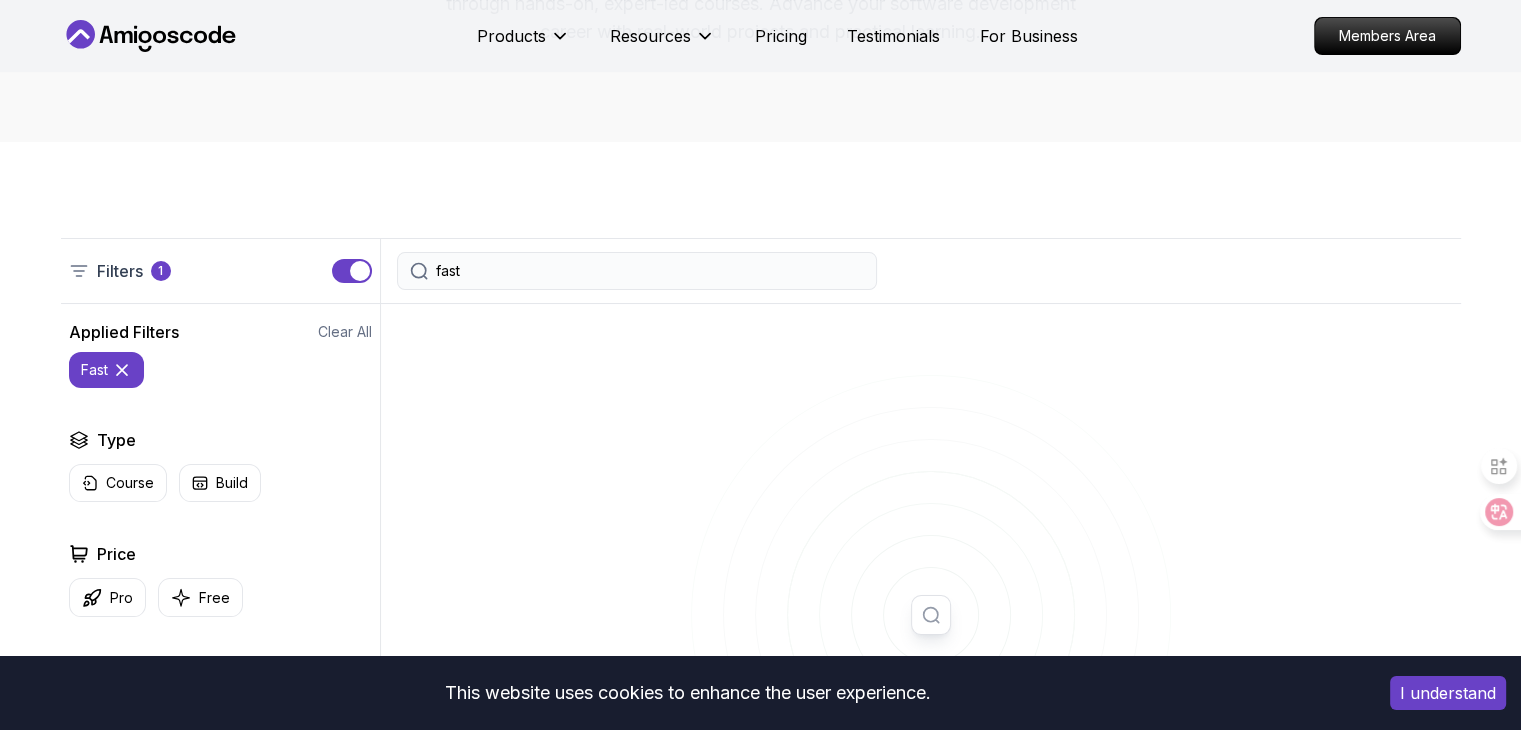 scroll, scrollTop: 312, scrollLeft: 0, axis: vertical 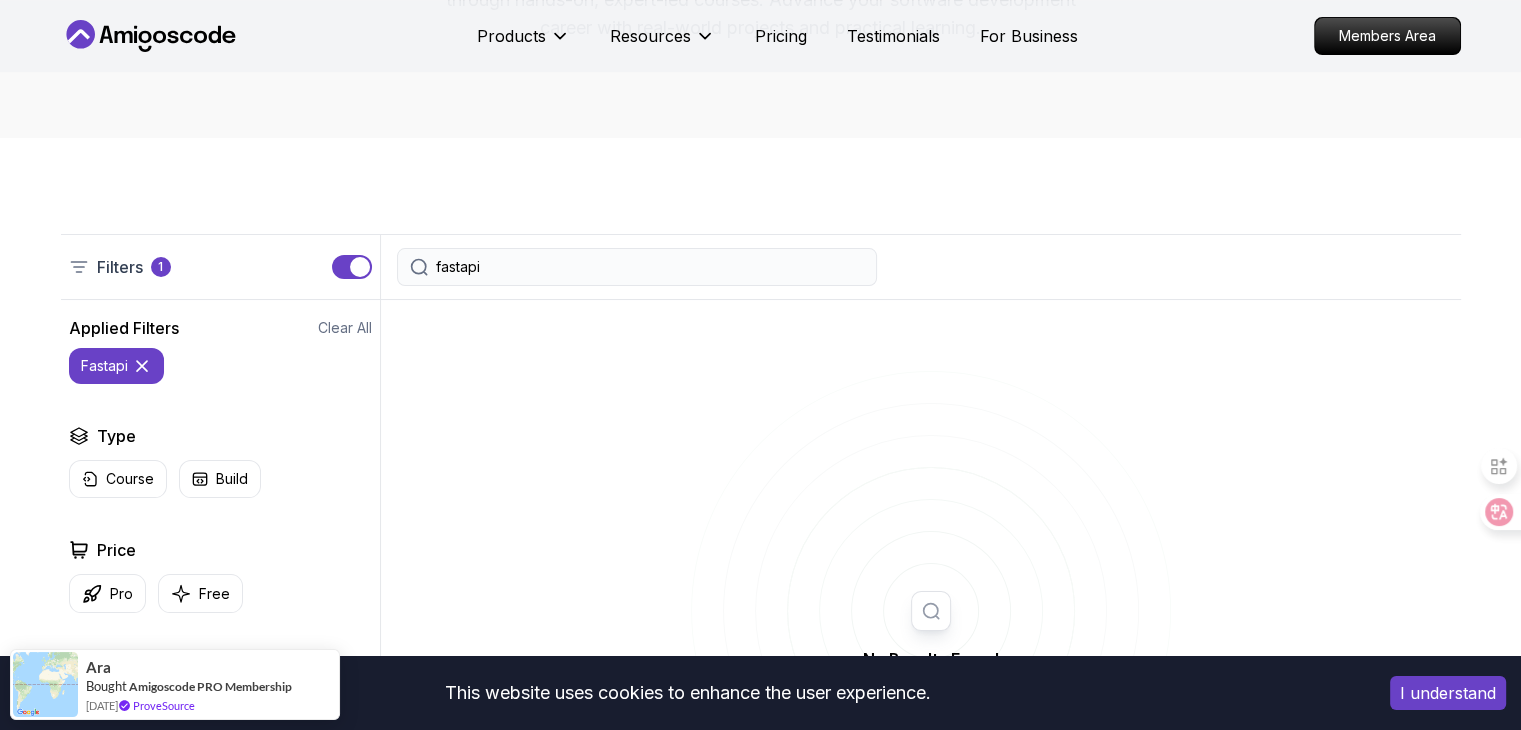 type on "fastapi" 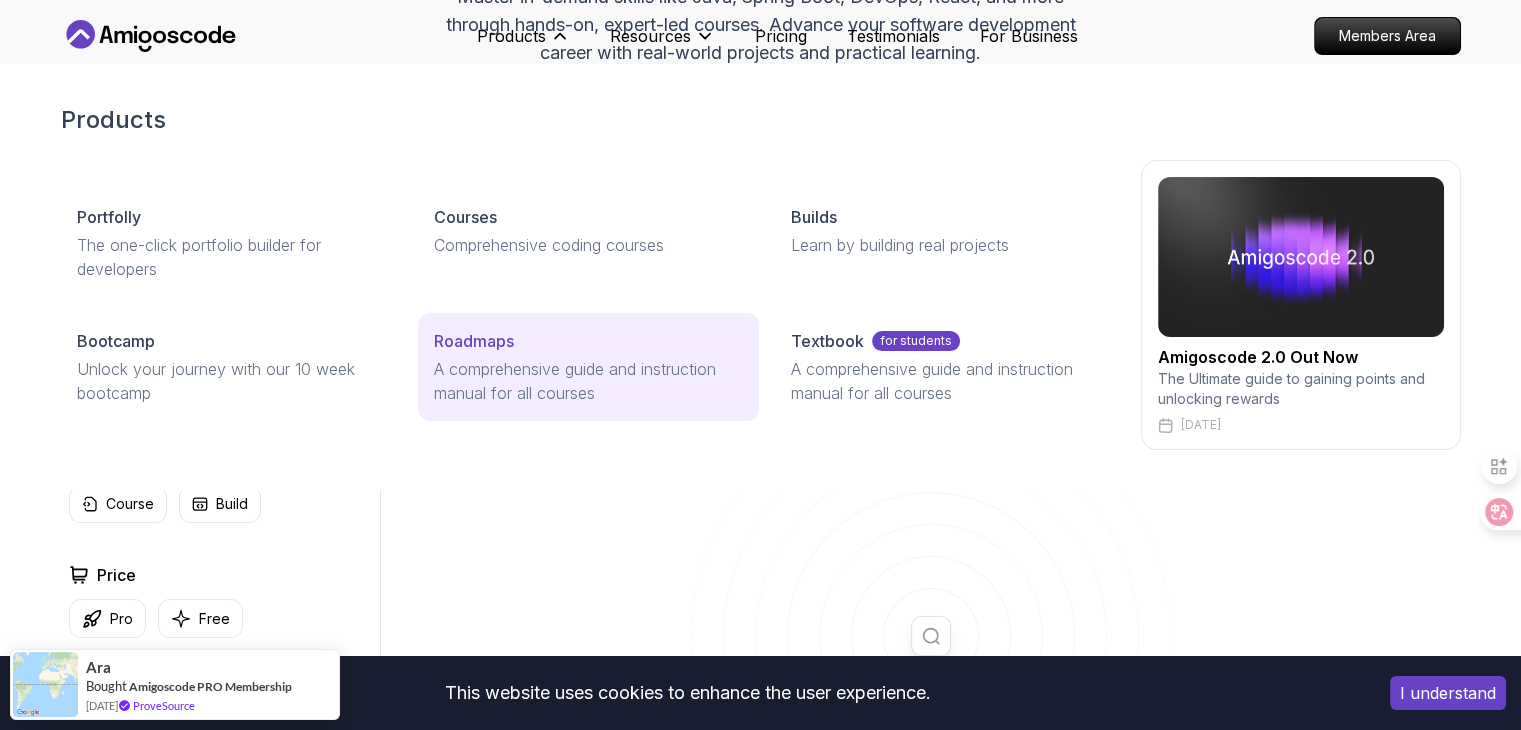 scroll, scrollTop: 284, scrollLeft: 0, axis: vertical 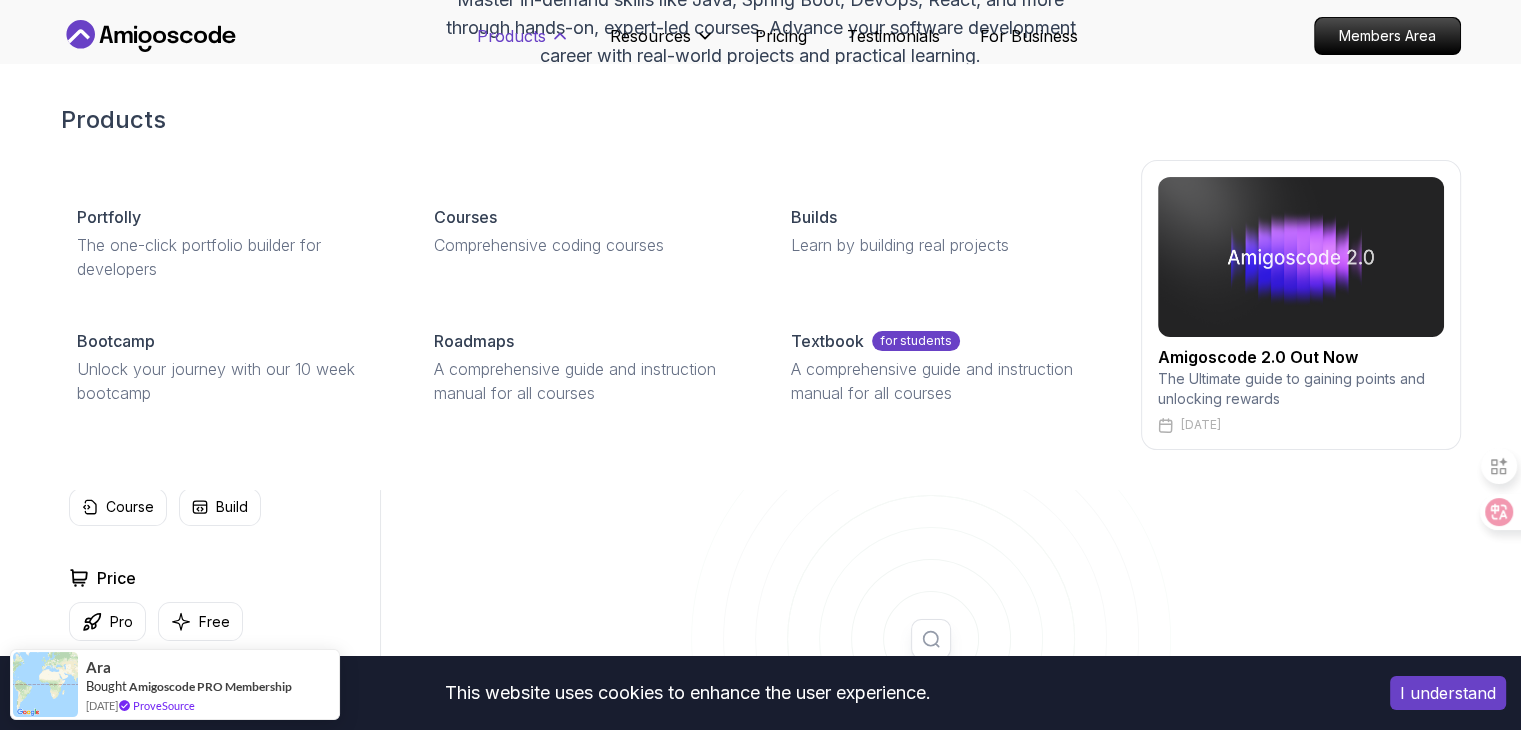 click on "Products" at bounding box center [523, 44] 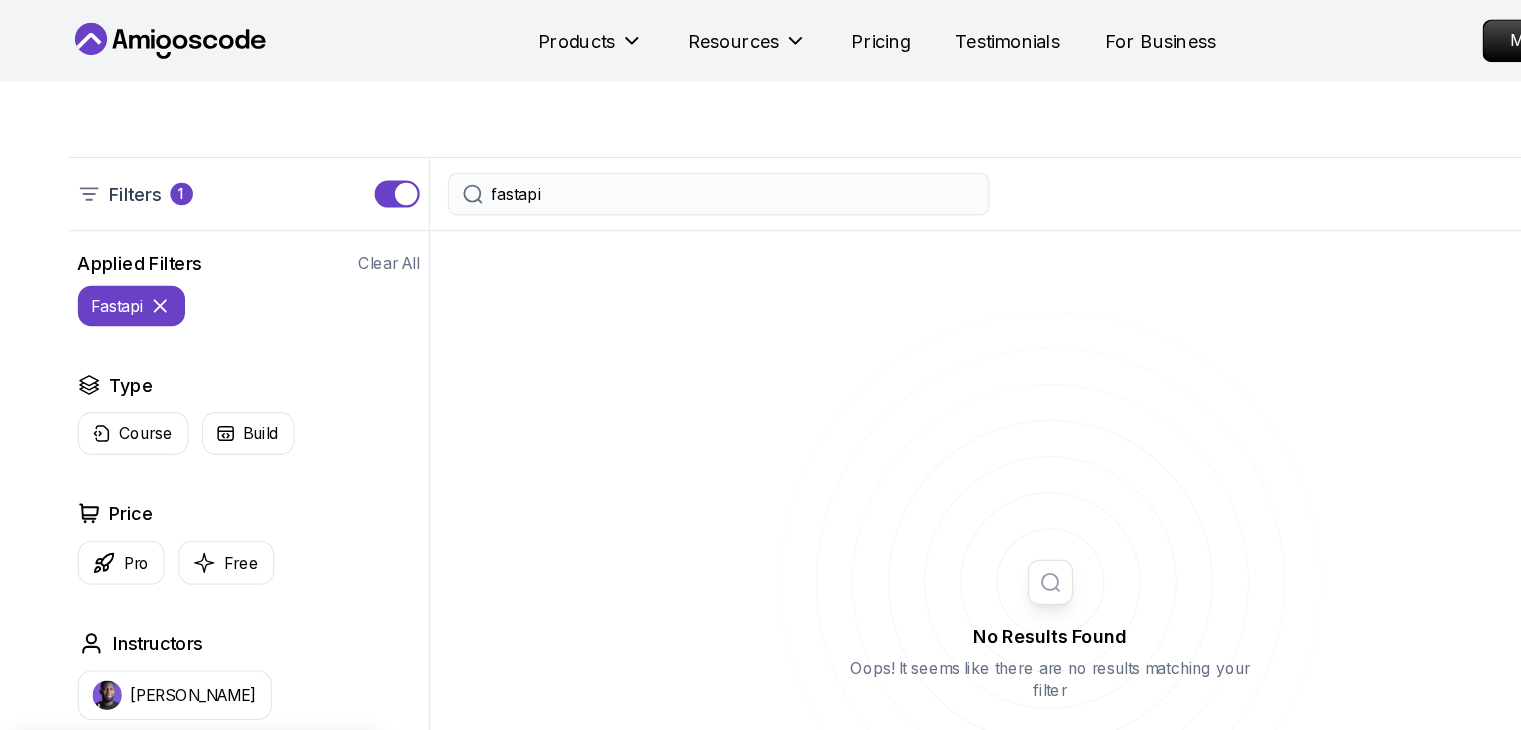 scroll, scrollTop: 0, scrollLeft: 0, axis: both 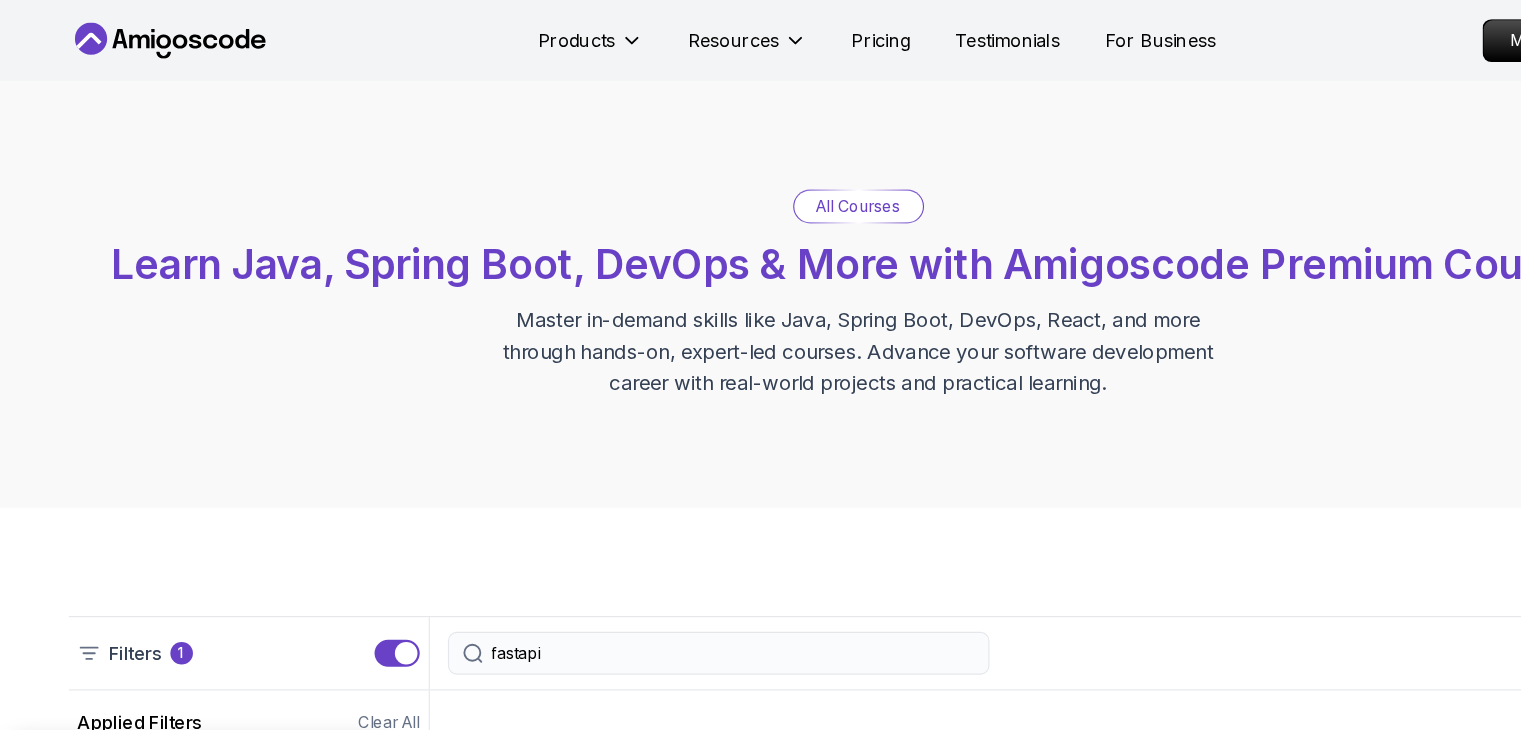 click on "All Courses" at bounding box center (761, 183) 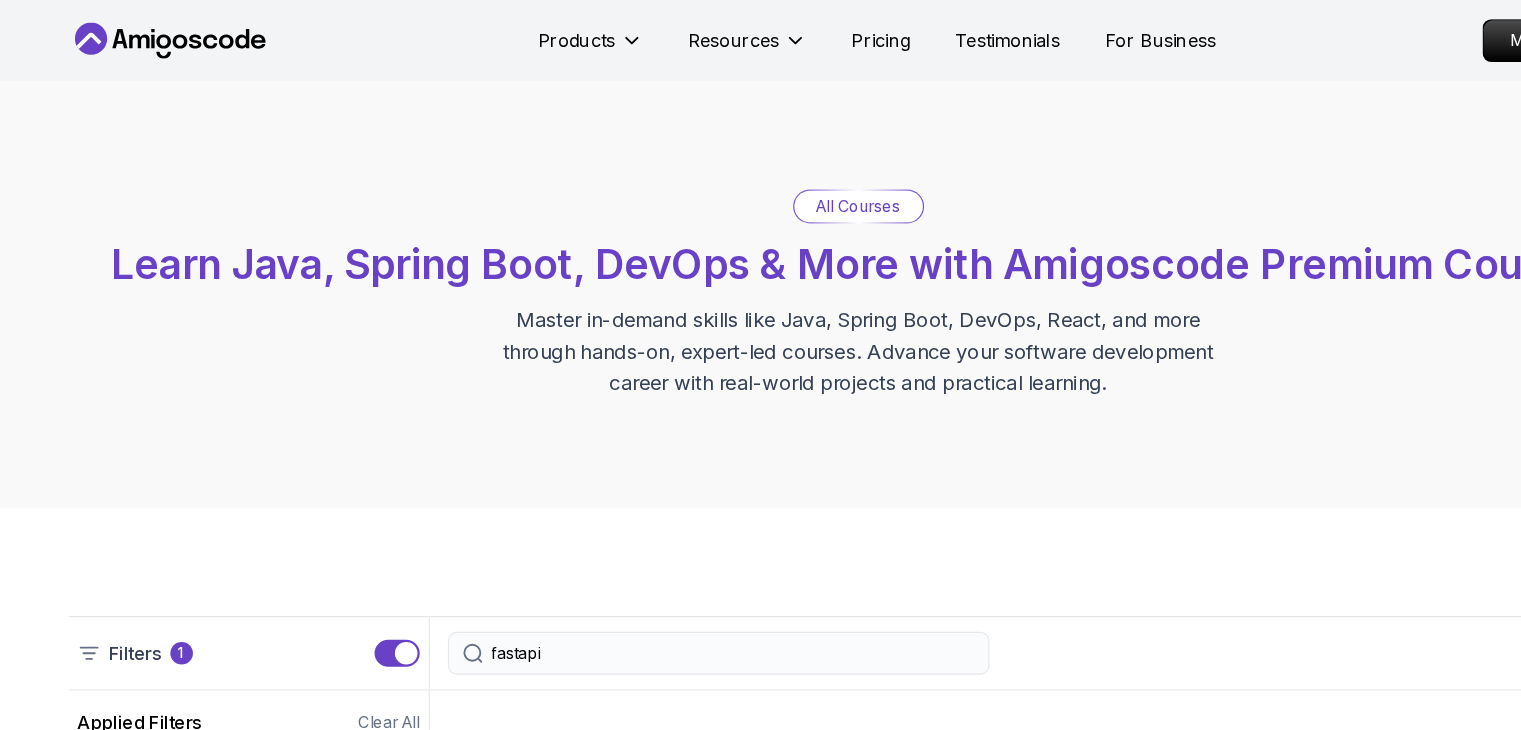 click on "Learn Java, Spring Boot, DevOps & More with Amigoscode Premium Courses" at bounding box center (760, 234) 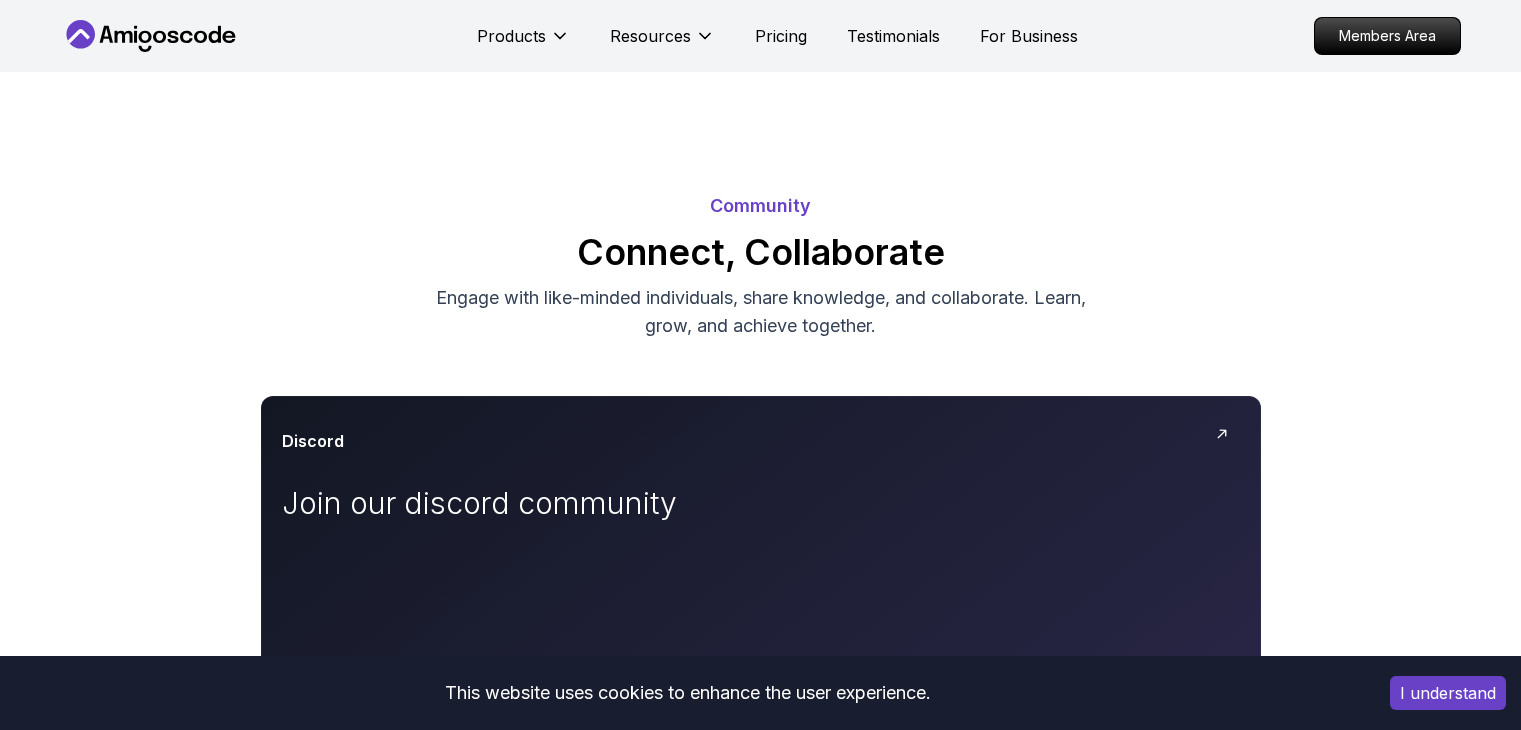 scroll, scrollTop: 243, scrollLeft: 0, axis: vertical 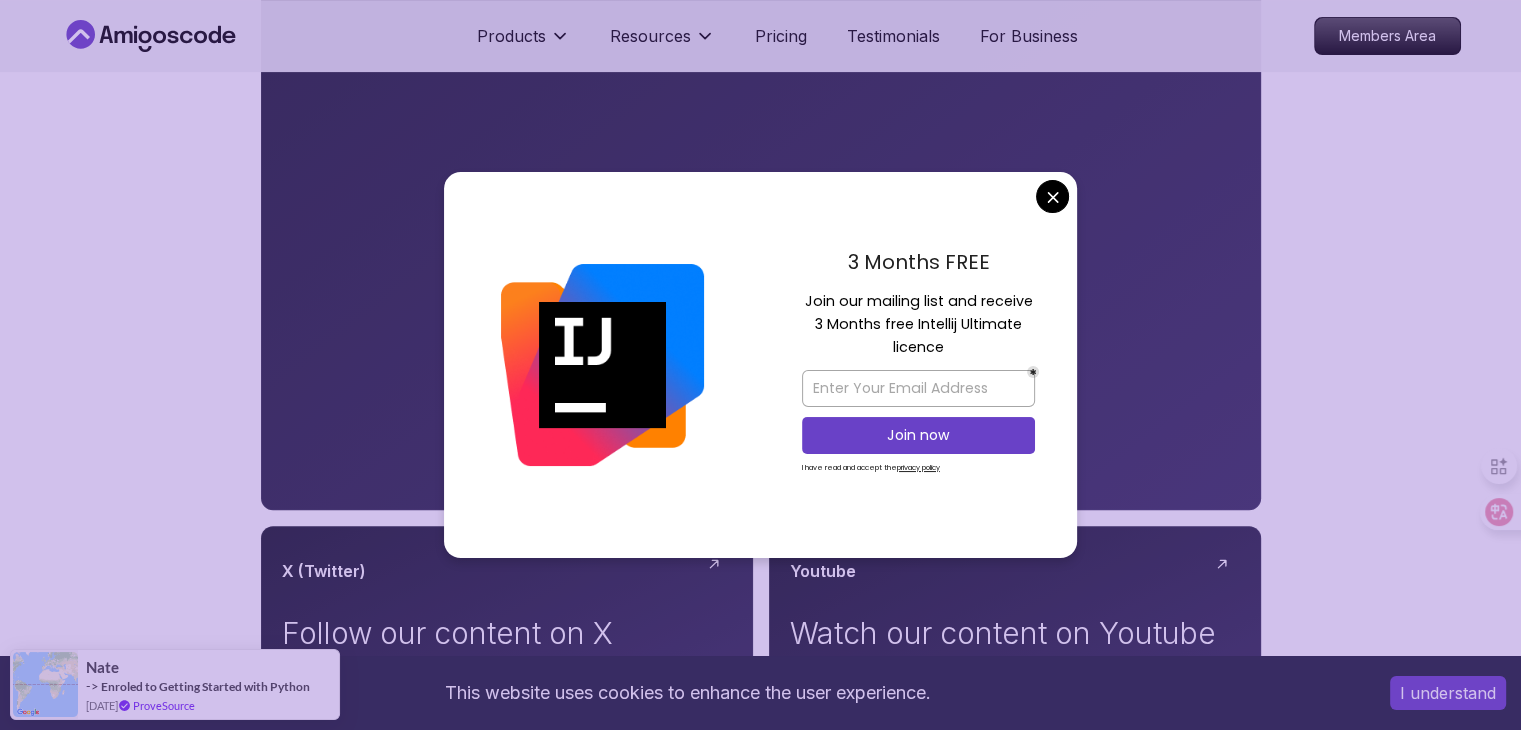 click on "3 Months FREE Join our mailing list and receive 3 Months free Intellij Ultimate licence Join now I have read and accept the  privacy policy" at bounding box center [918, 365] 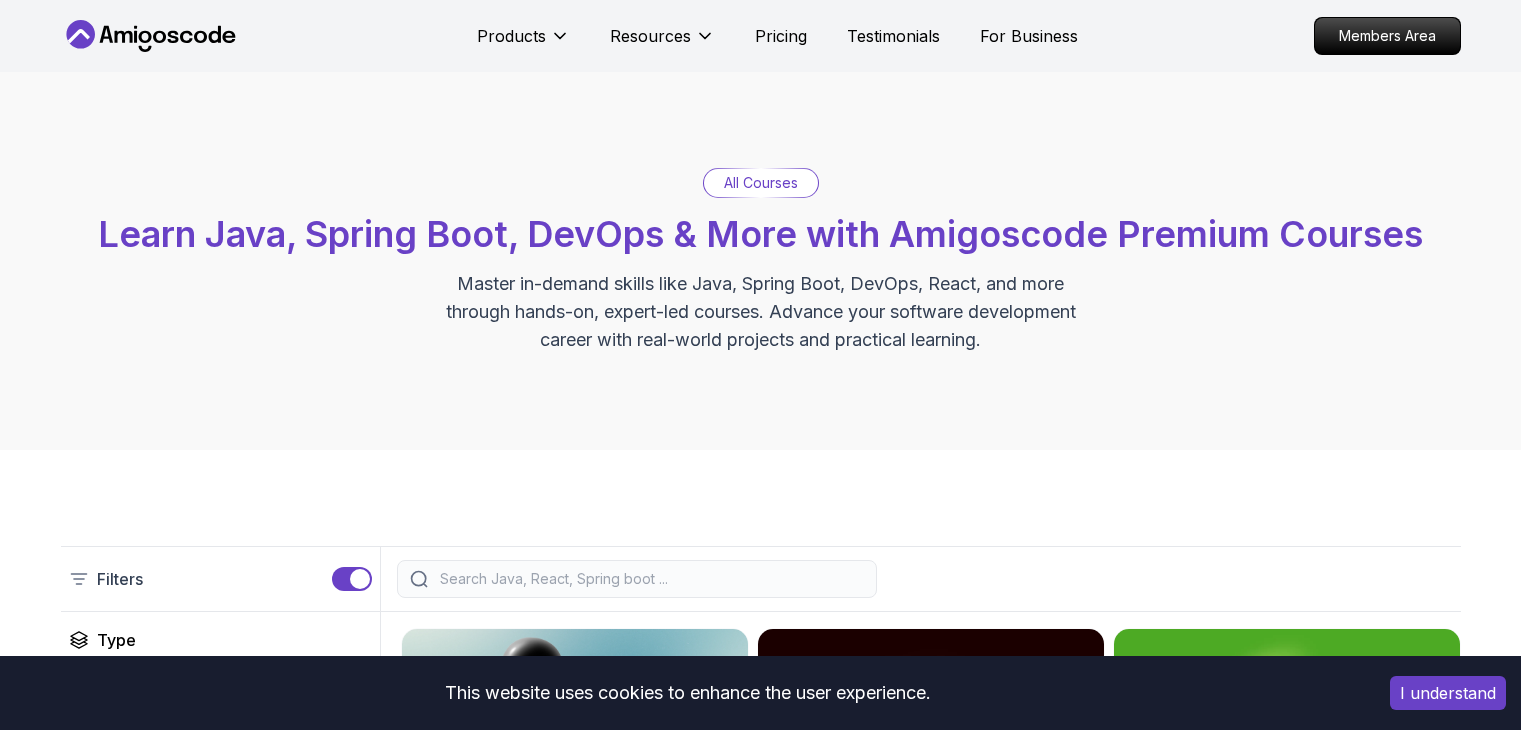 scroll, scrollTop: 0, scrollLeft: 0, axis: both 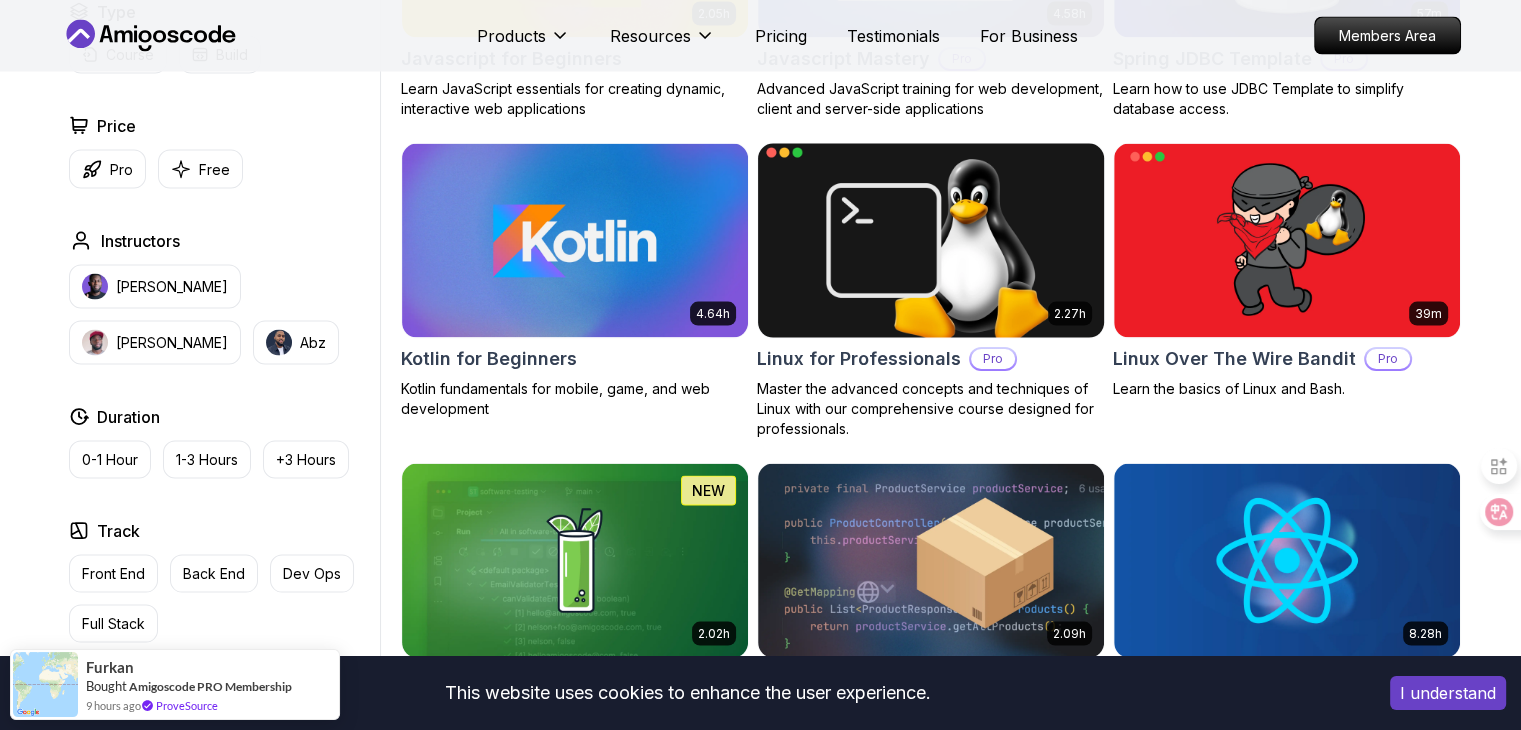 click on "This website uses cookies to enhance the user experience. I understand Products Resources Pricing Testimonials For Business Members Area Products Resources Pricing Testimonials For Business Members Area All Courses Learn Java, Spring Boot, DevOps & More with Amigoscode Premium Courses Master in-demand skills like Java, Spring Boot, DevOps, React, and more through hands-on, expert-led courses. Advance your software development career with real-world projects and practical learning. Filters Filters Type Course Build Price Pro Free Instructors Nelson Djalo Richard Abz Duration 0-1 Hour 1-3 Hours +3 Hours Track Front End Back End Dev Ops Full Stack Level Junior Mid-level Senior 6.00h Linux Fundamentals Pro Learn the fundamentals of Linux and how to use the command line 5.18h Advanced Spring Boot Pro Dive deep into Spring Boot with our advanced course, designed to take your skills from intermediate to expert level. 3.30h Building APIs with Spring Boot Pro 1.67h NEW Spring Boot for Beginners 6.65h NEW Pro 2.41h Pro" at bounding box center (760, 1023) 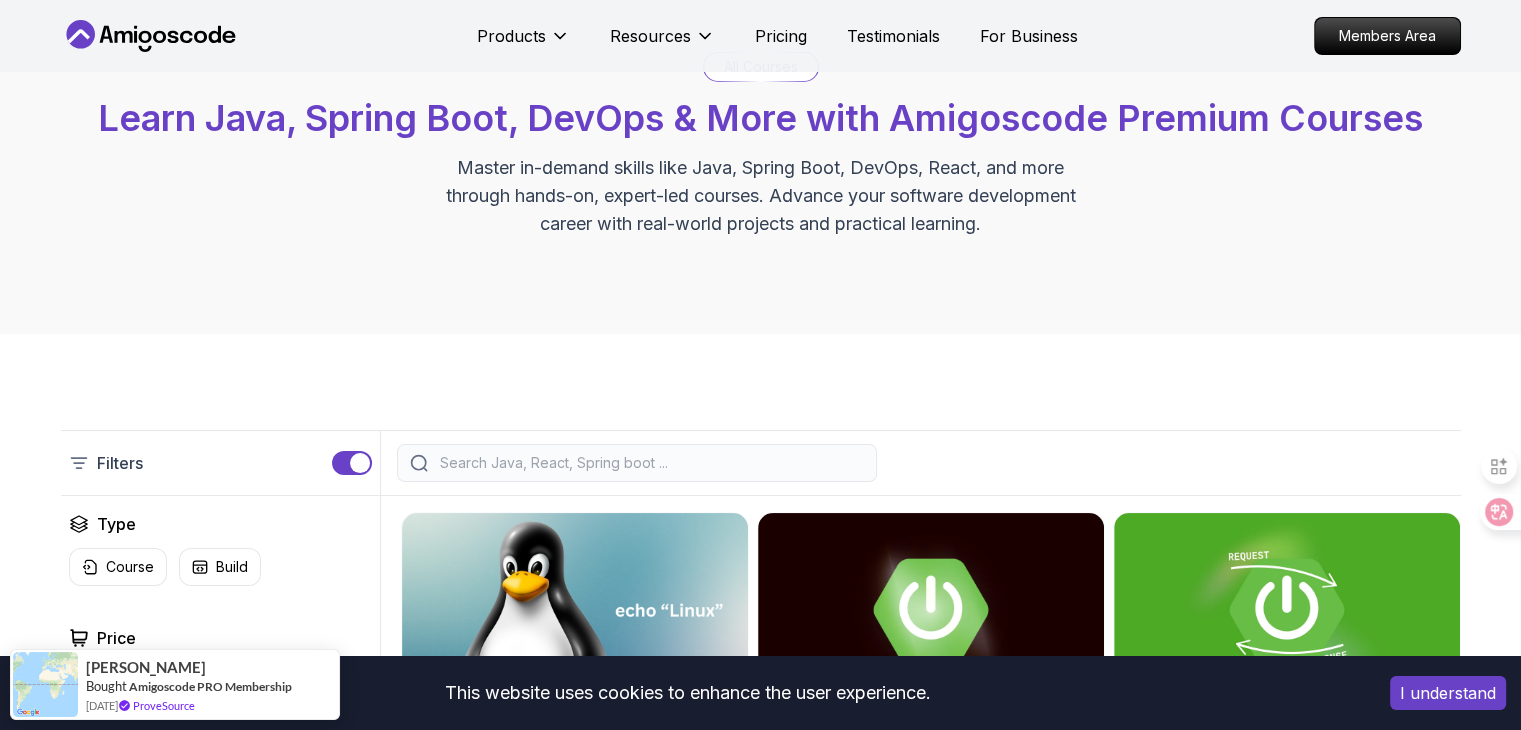 scroll, scrollTop: 103, scrollLeft: 0, axis: vertical 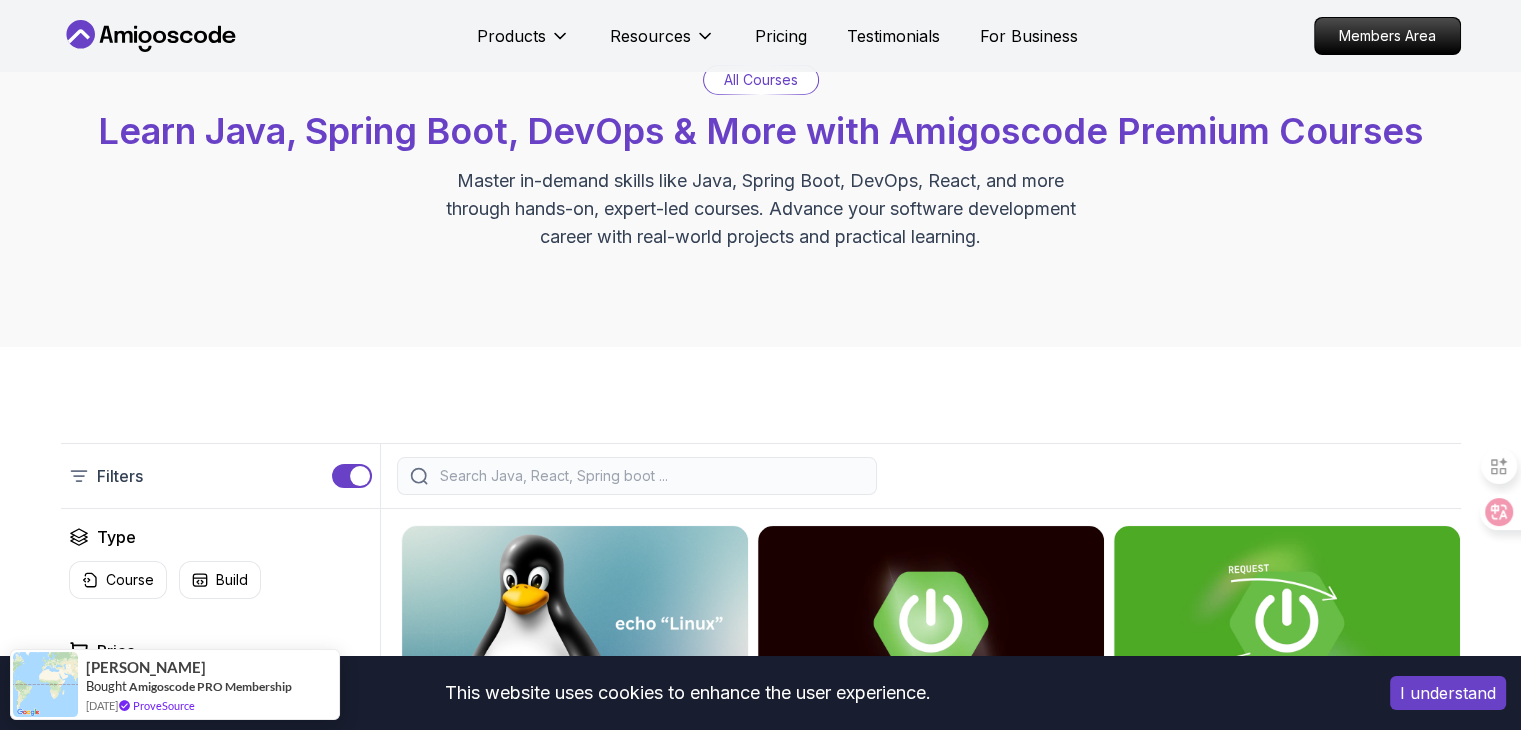 click on "Learn Java, Spring Boot, DevOps & More with Amigoscode Premium Courses" at bounding box center (760, 131) 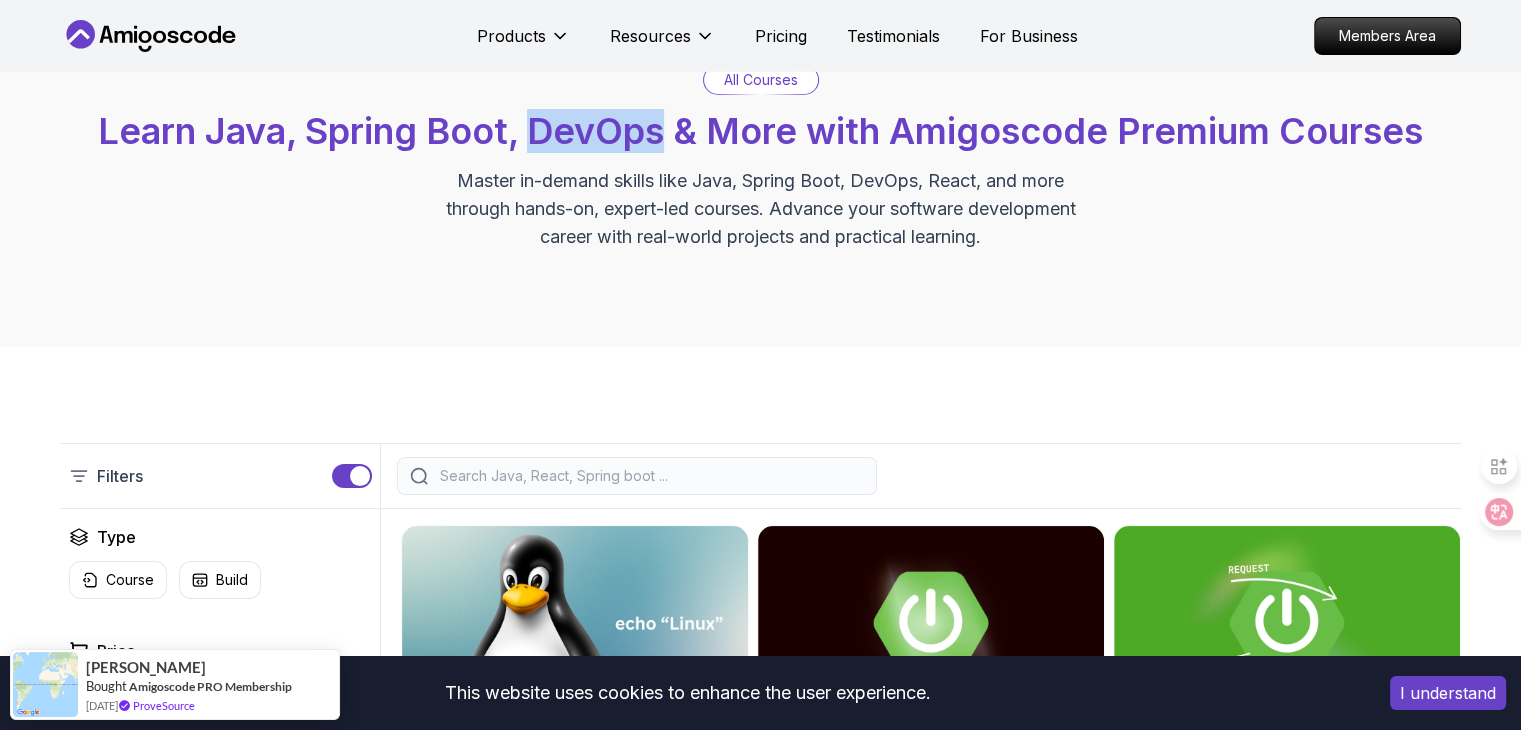 click on "Learn Java, Spring Boot, DevOps & More with Amigoscode Premium Courses" at bounding box center [760, 131] 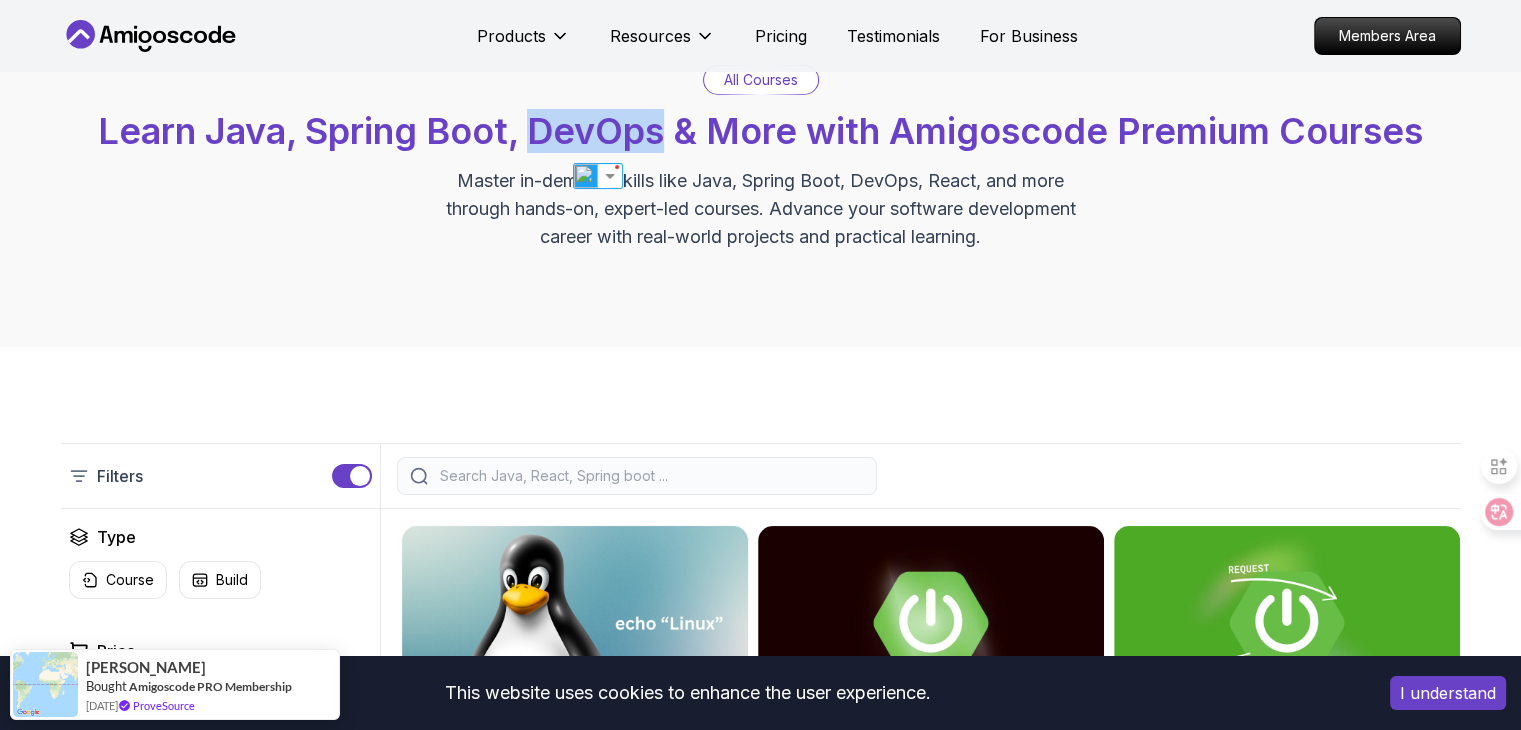 copy on "DevOps" 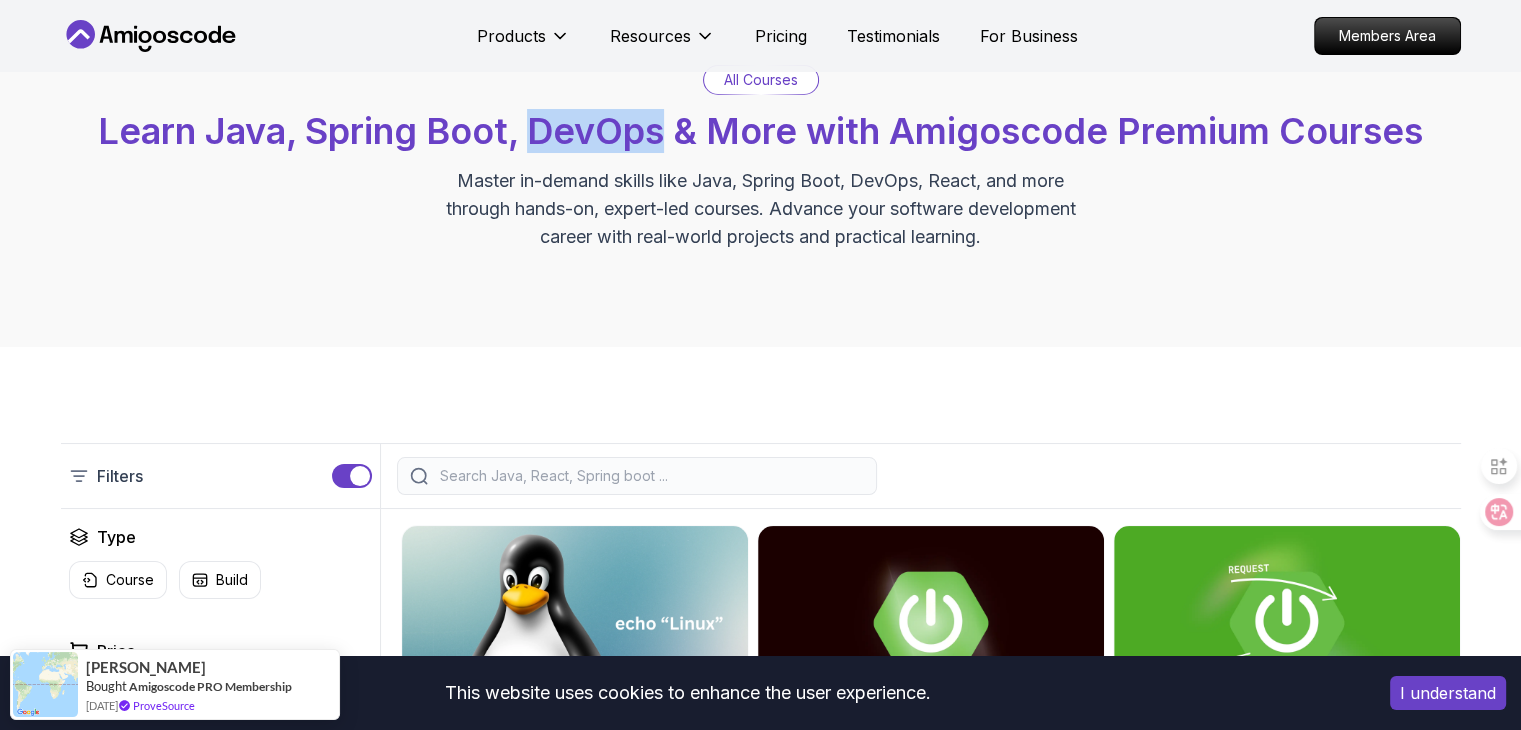 click on "Learn Java, Spring Boot, DevOps & More with Amigoscode Premium Courses" at bounding box center [760, 131] 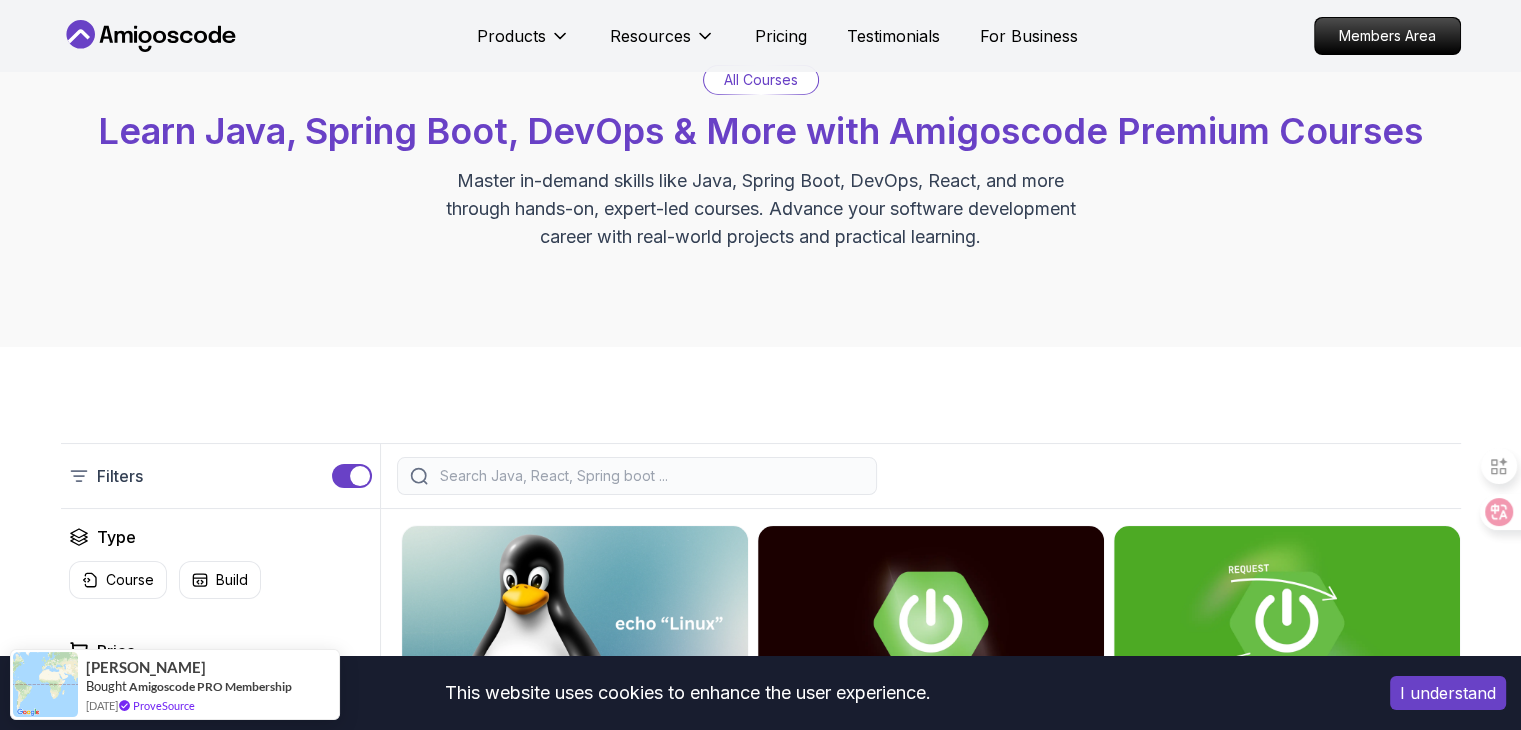 click at bounding box center [650, 476] 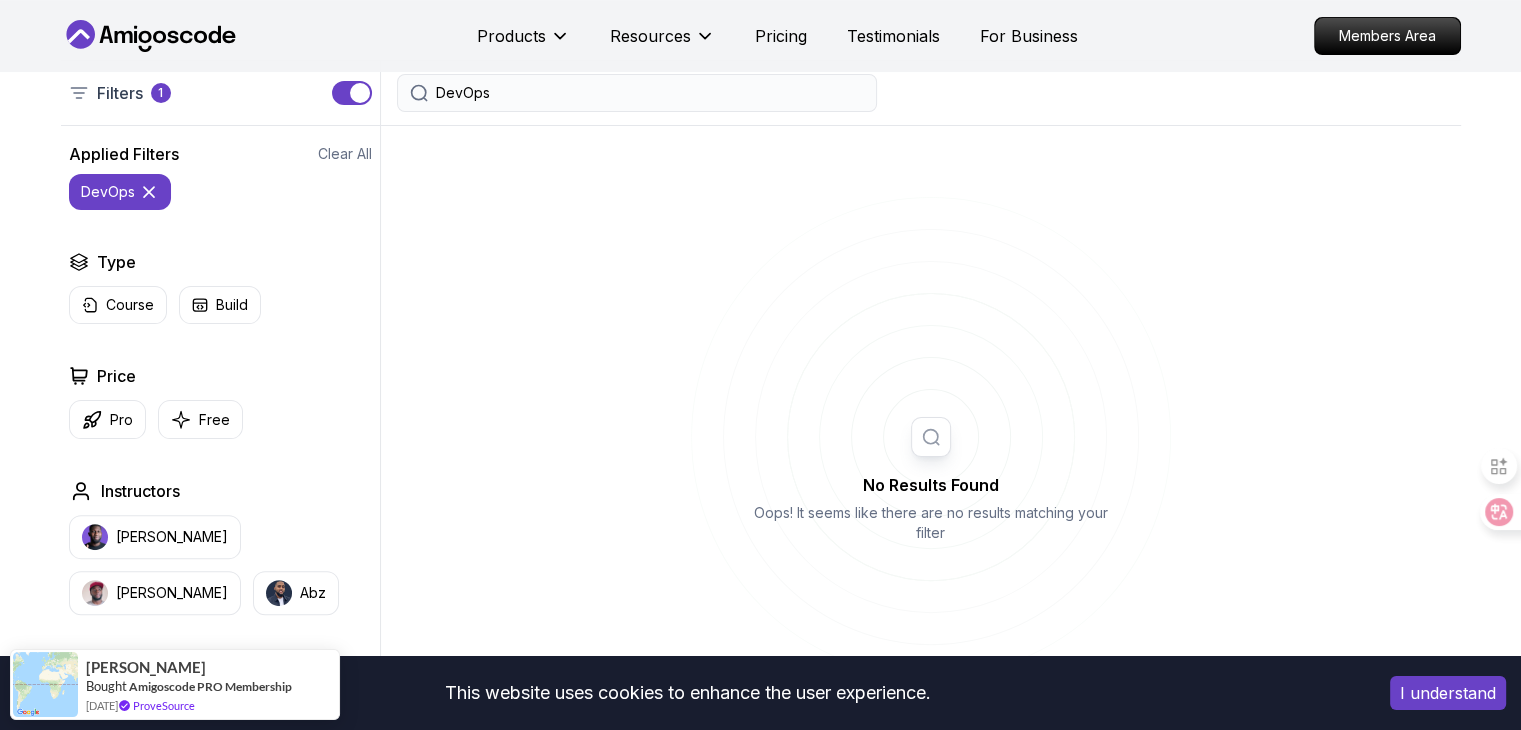 scroll, scrollTop: 514, scrollLeft: 0, axis: vertical 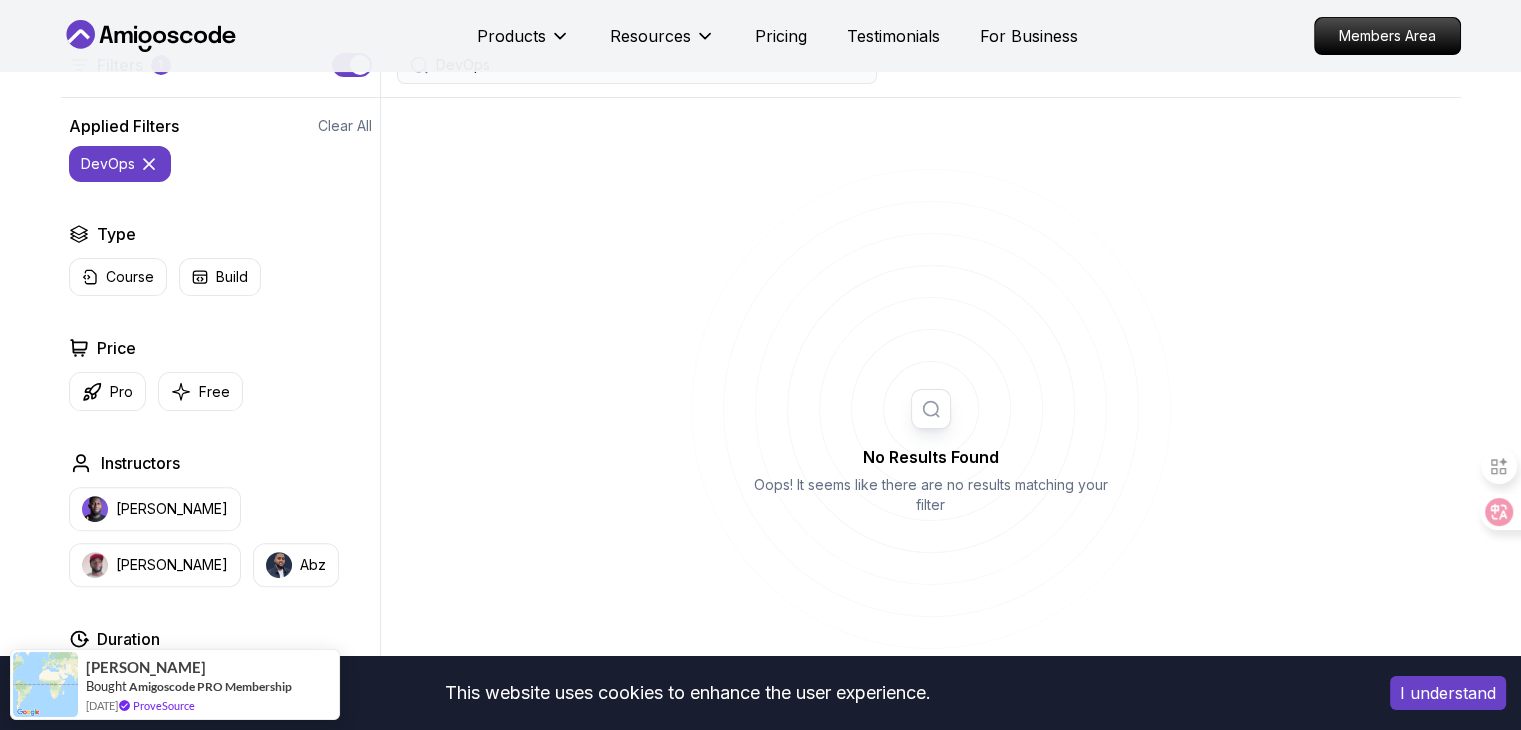 type on "DevOps" 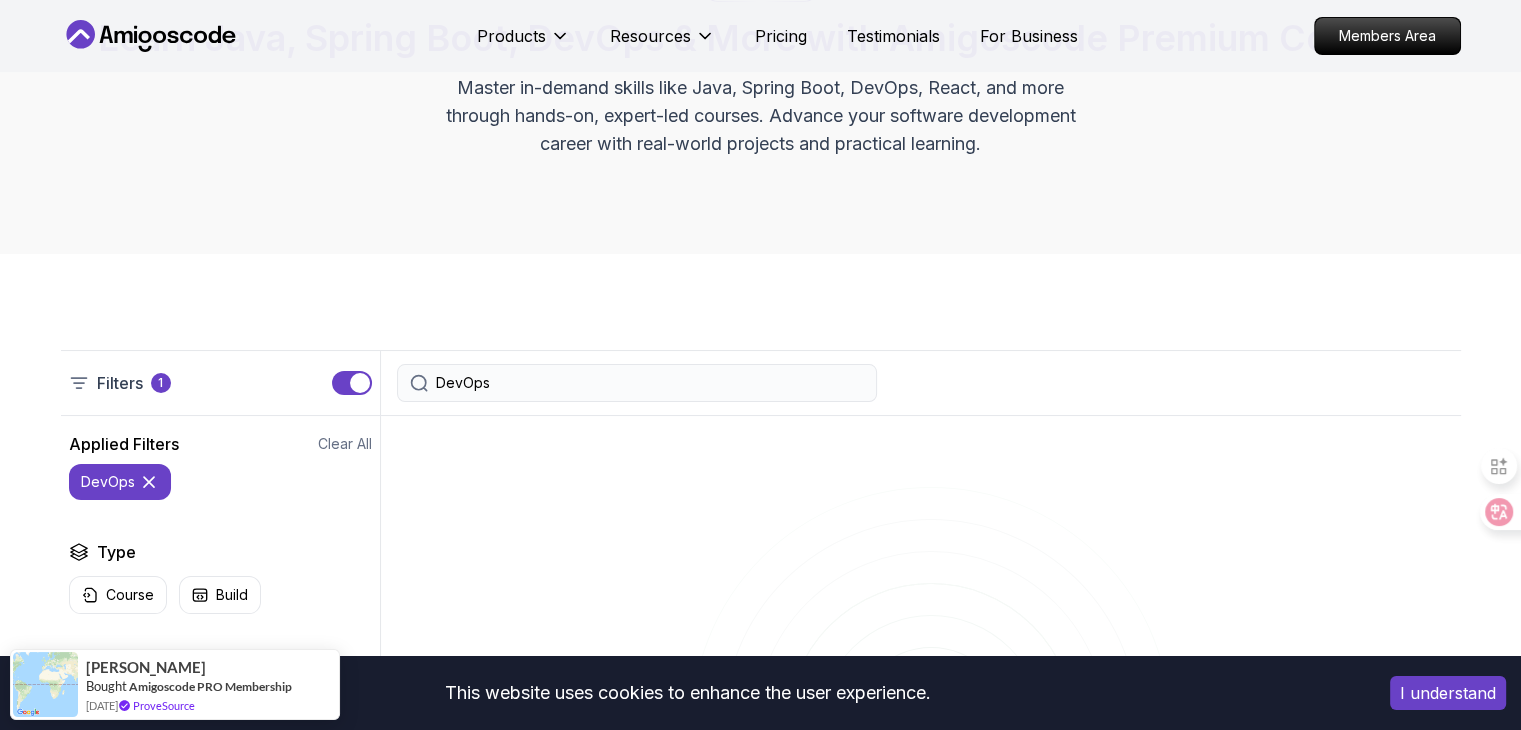 scroll, scrollTop: 196, scrollLeft: 0, axis: vertical 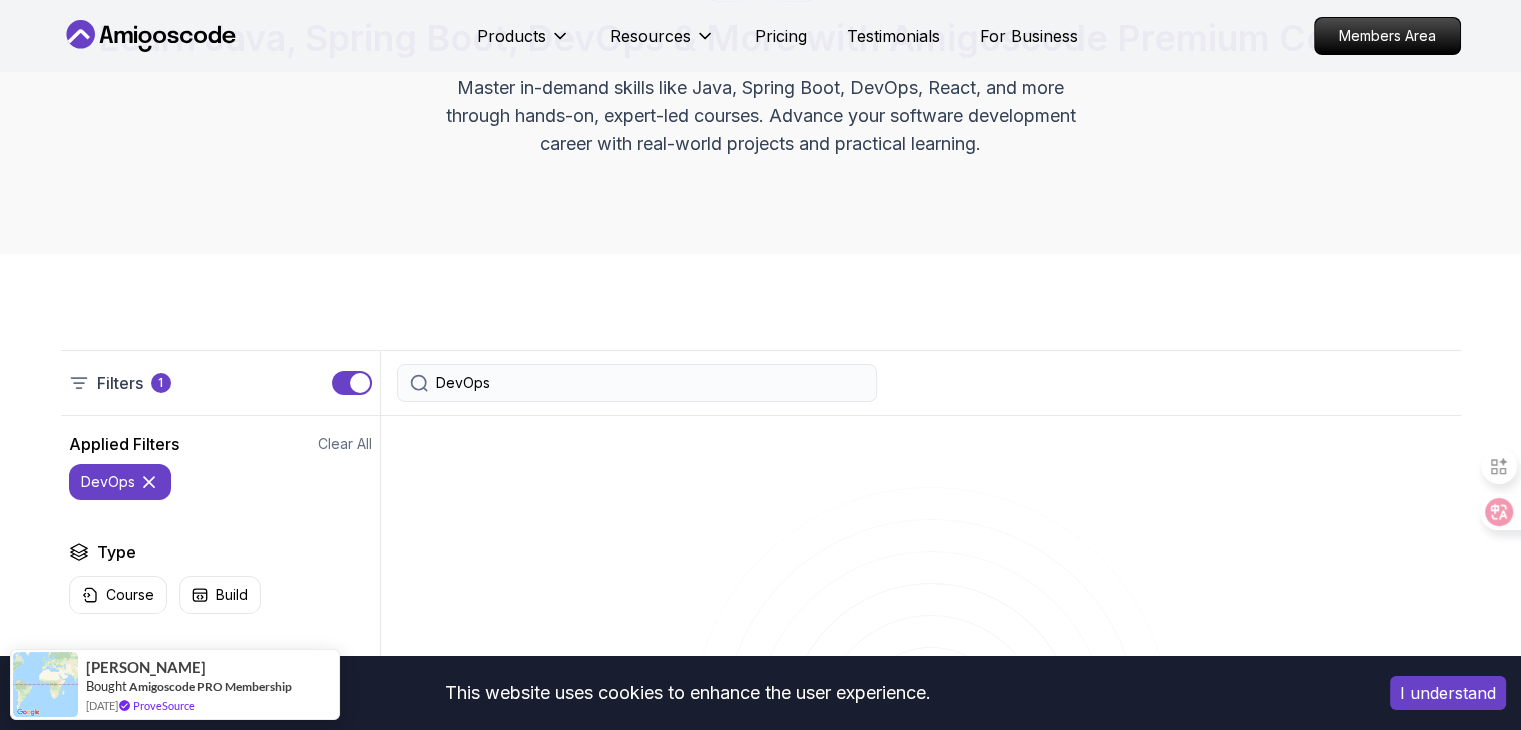 click on "DevOps" at bounding box center [650, 383] 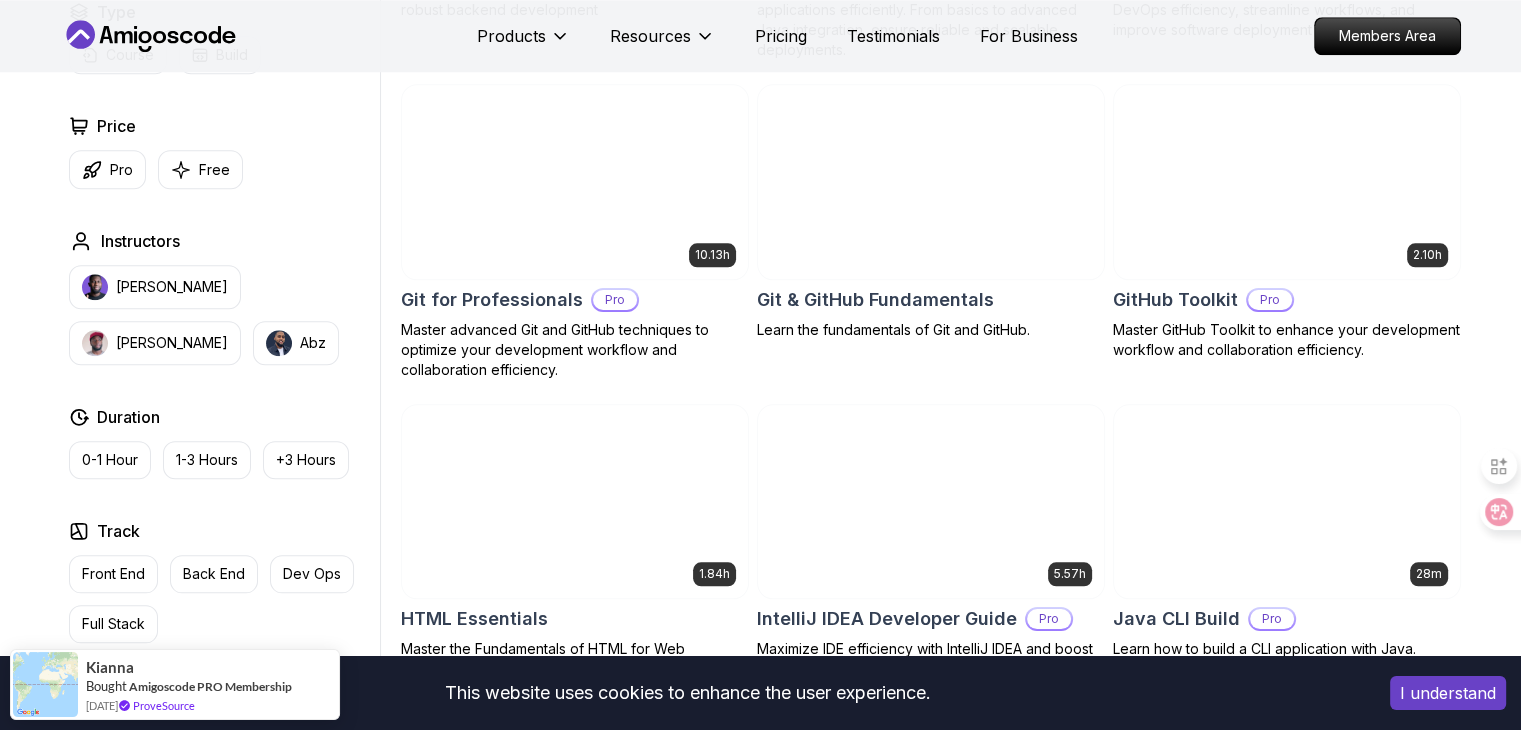 scroll, scrollTop: 2124, scrollLeft: 0, axis: vertical 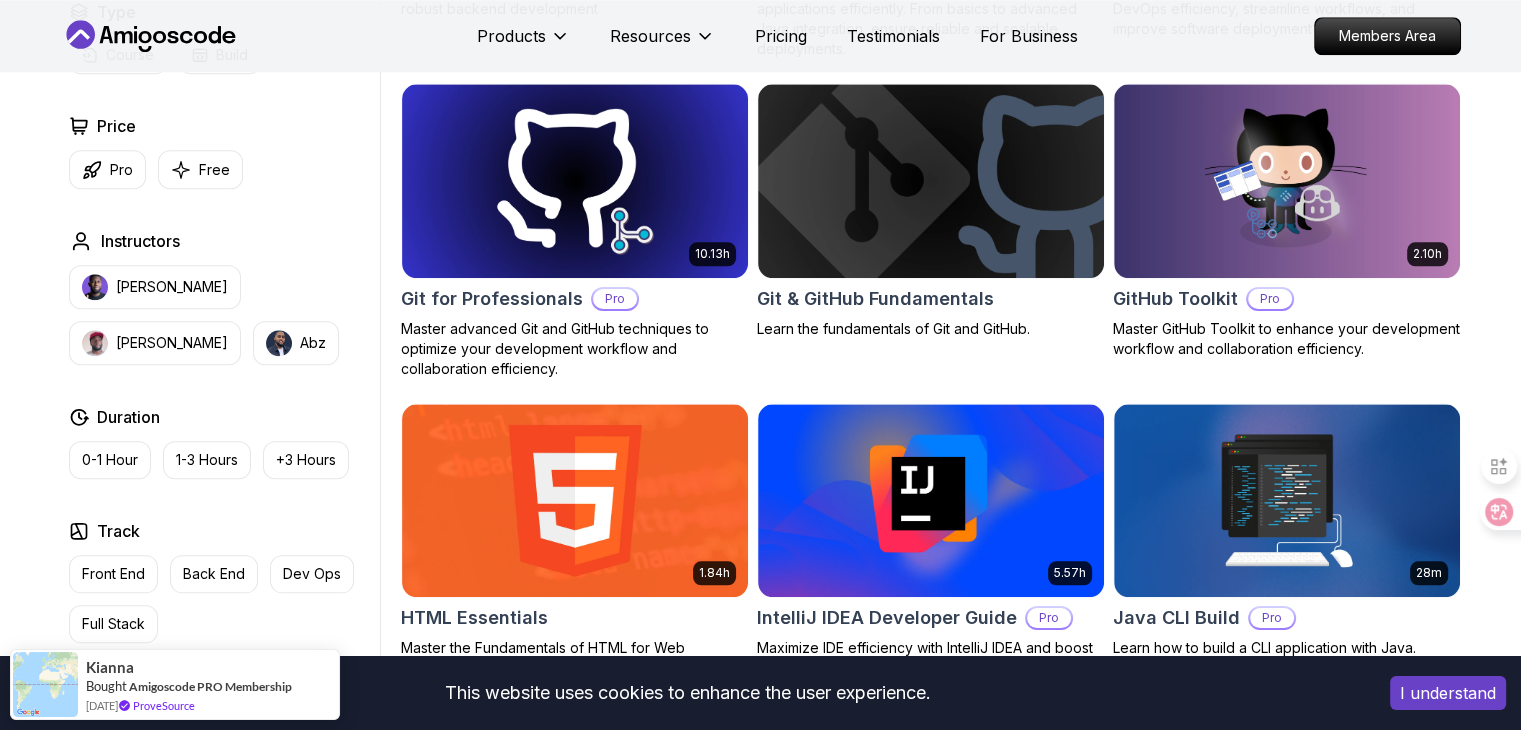 type 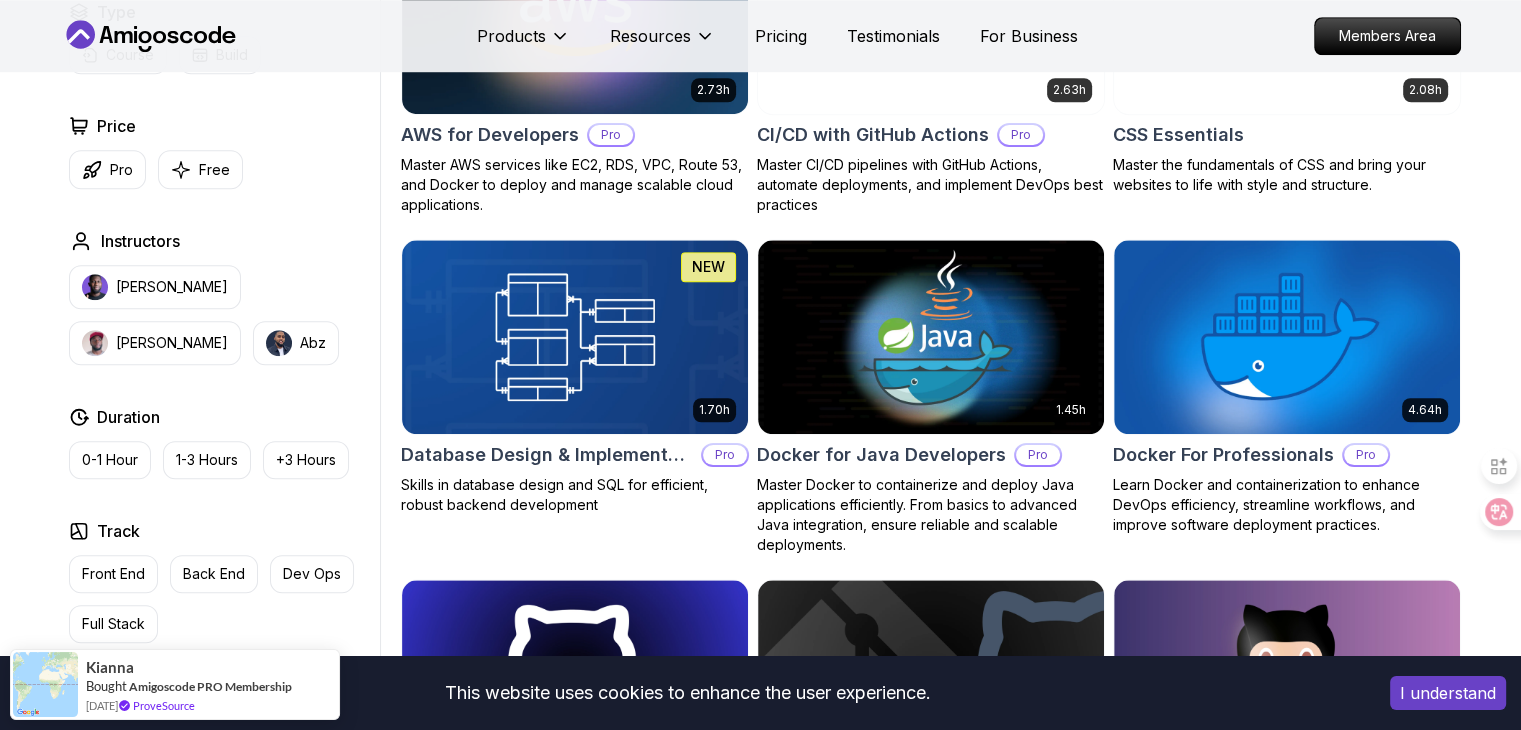 scroll, scrollTop: 1644, scrollLeft: 0, axis: vertical 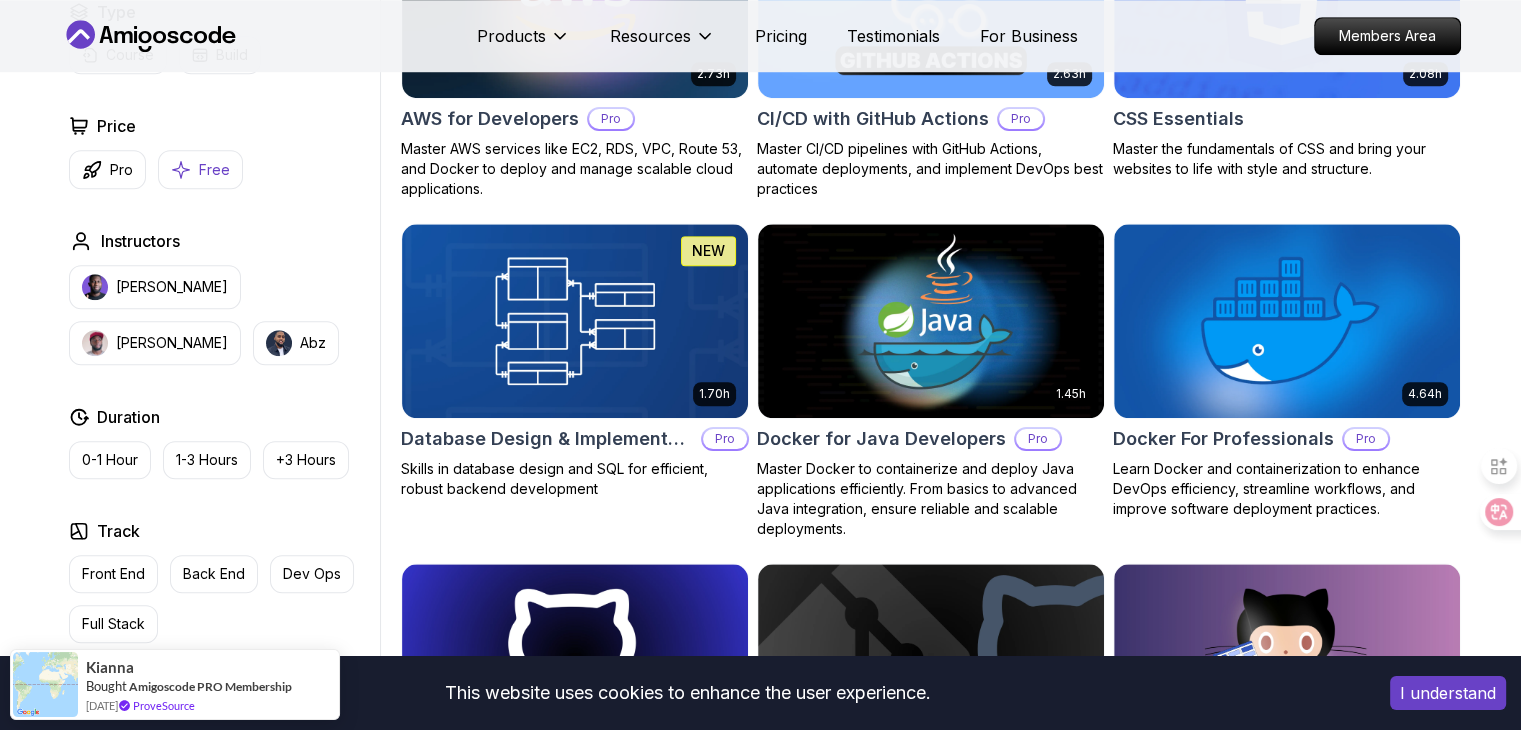 click on "Free" at bounding box center [200, 169] 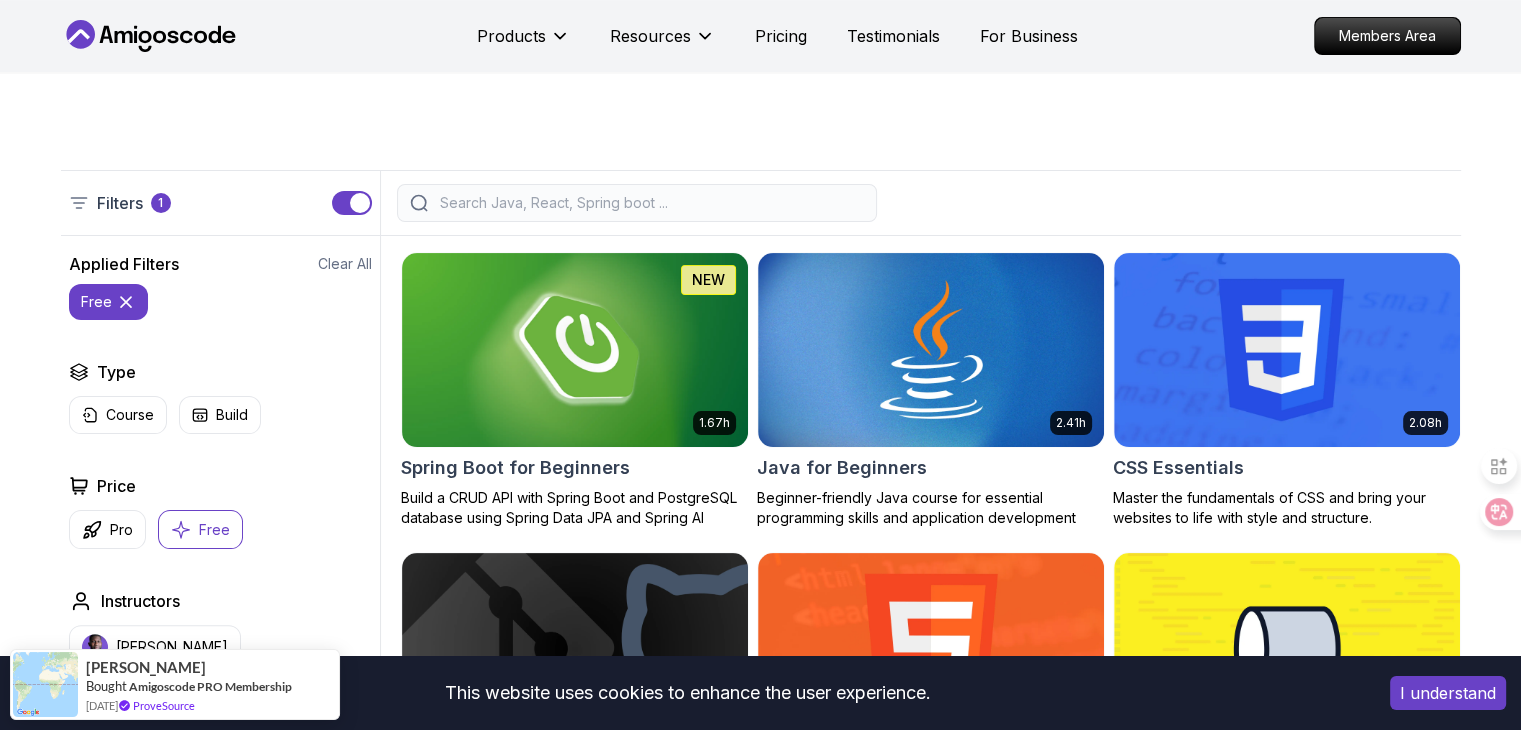 scroll, scrollTop: 0, scrollLeft: 0, axis: both 